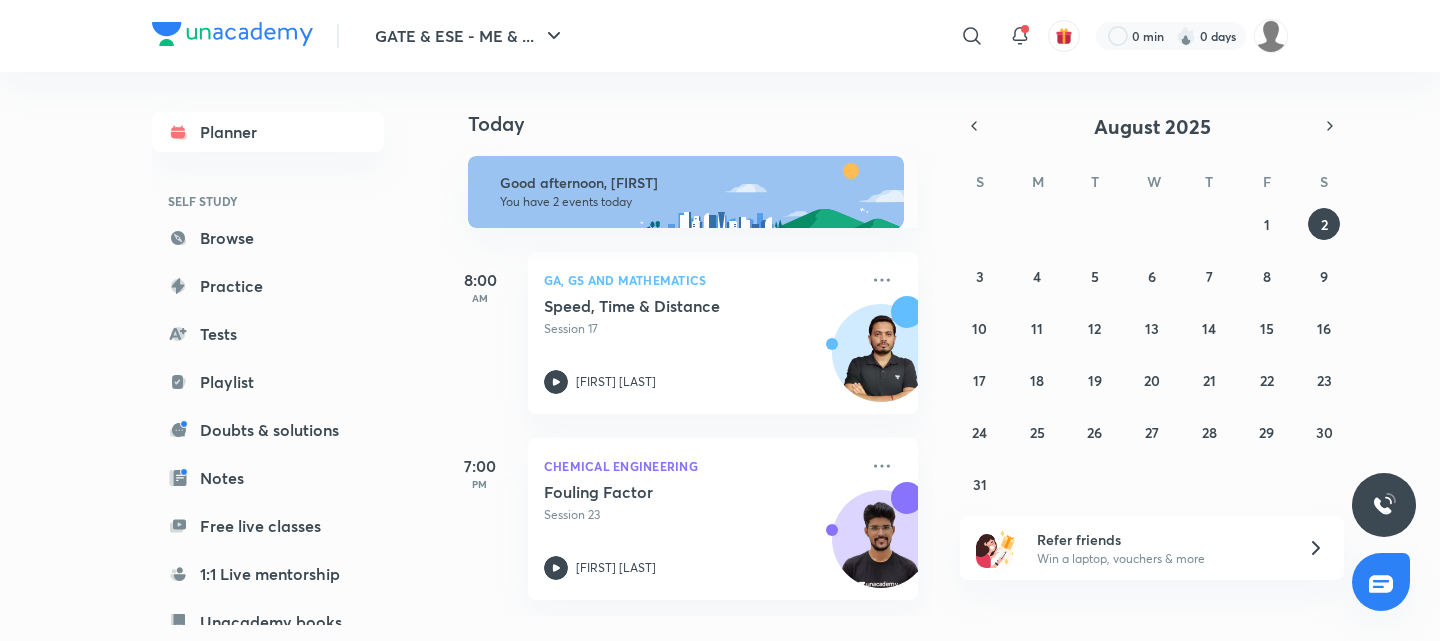 scroll, scrollTop: 0, scrollLeft: 0, axis: both 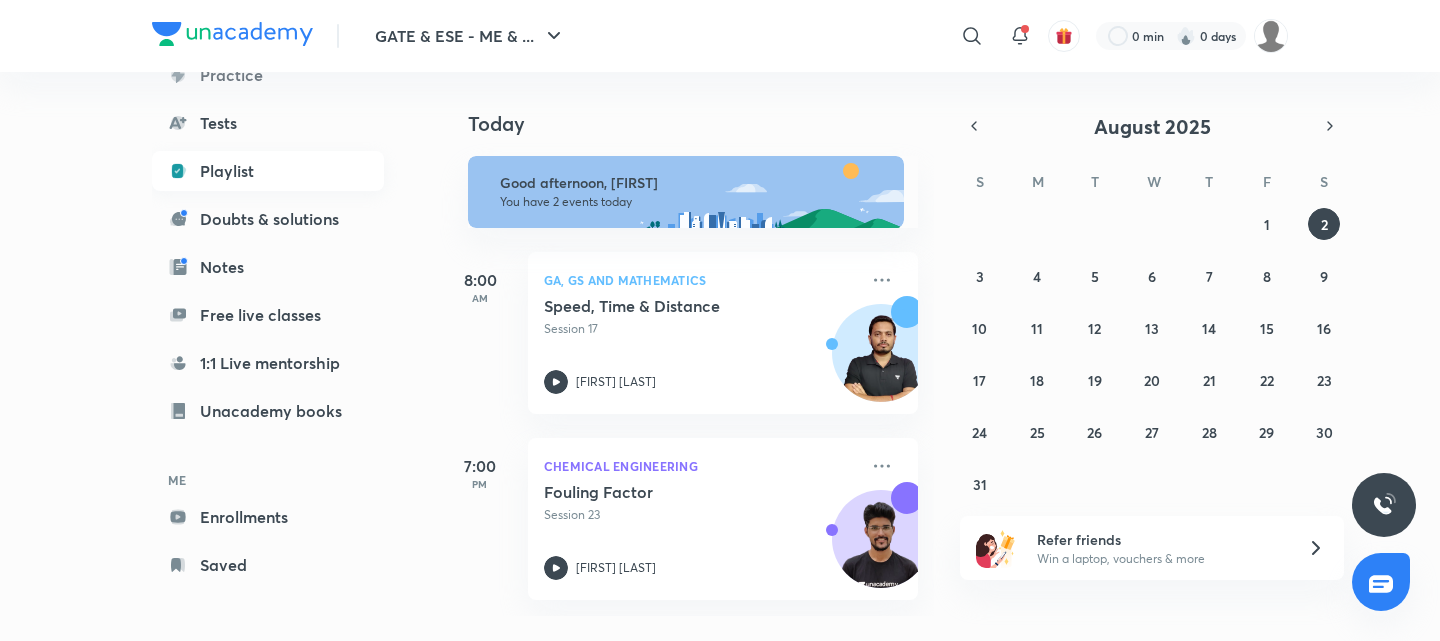 click on "Playlist" at bounding box center (268, 171) 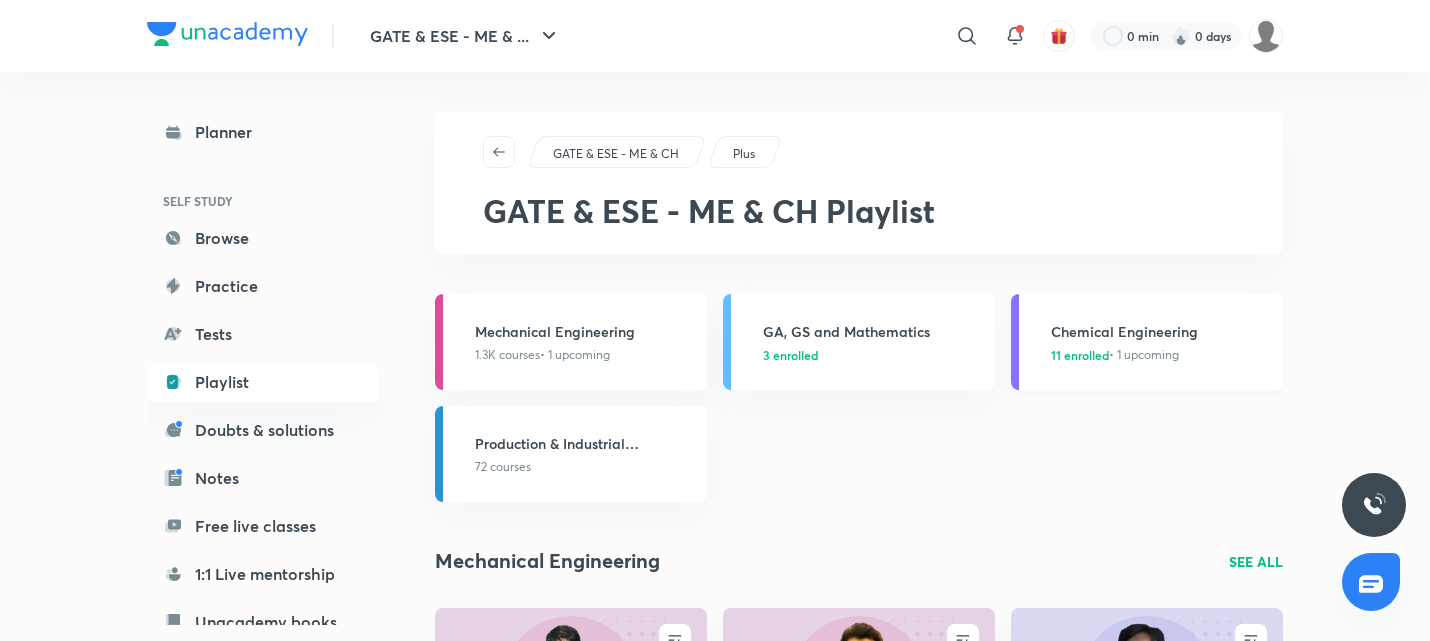click on "Chemical Engineering 11 enrolled • 1 upcoming" at bounding box center [1147, 342] 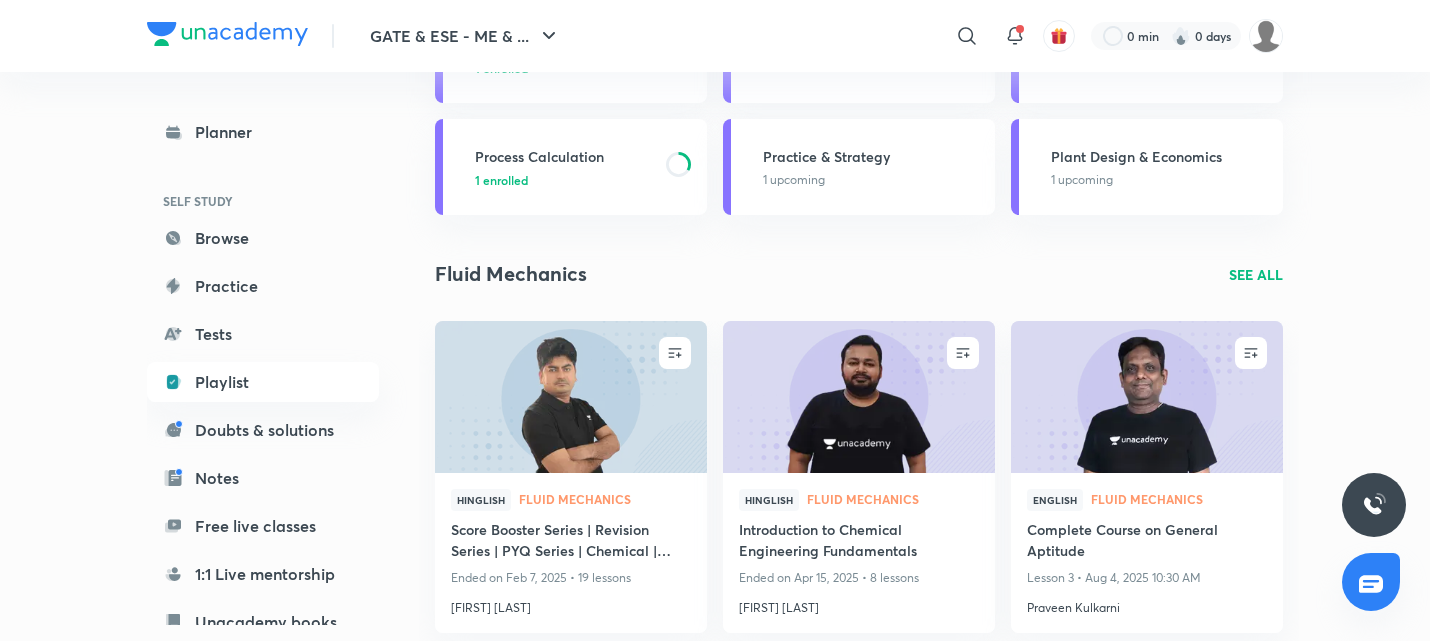 scroll, scrollTop: 512, scrollLeft: 0, axis: vertical 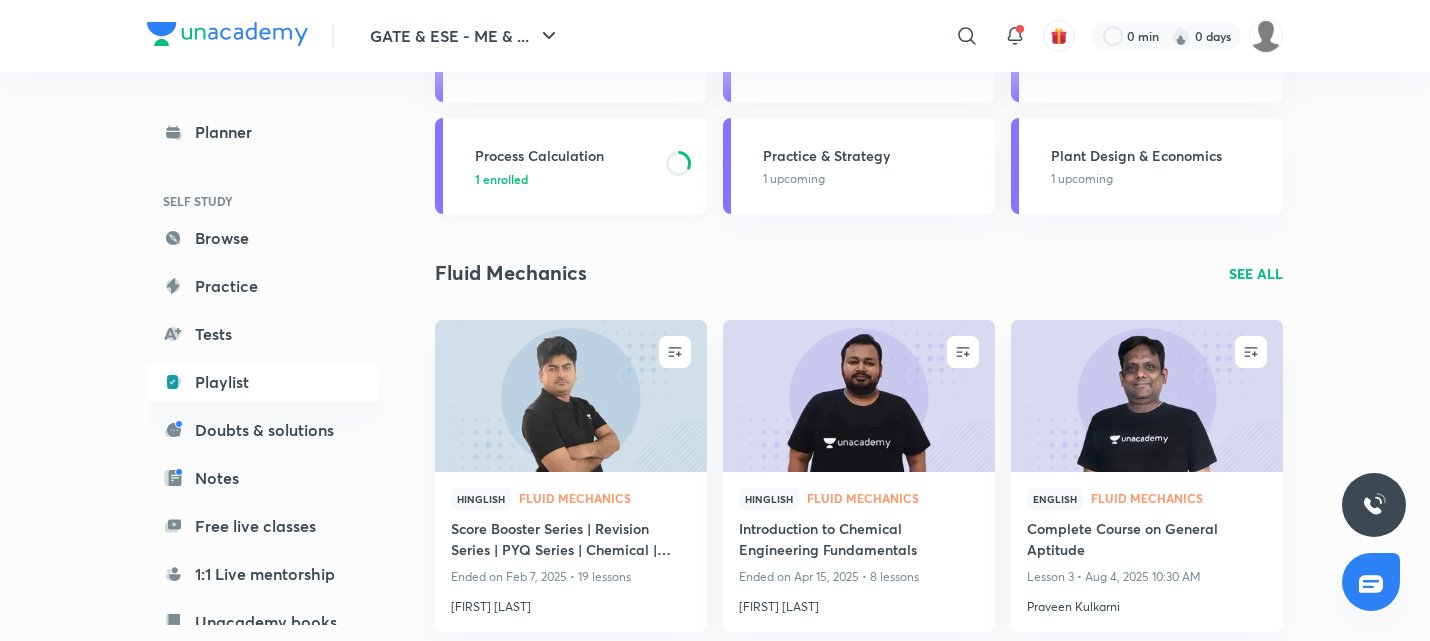 click on "Process Calculation" at bounding box center (564, 155) 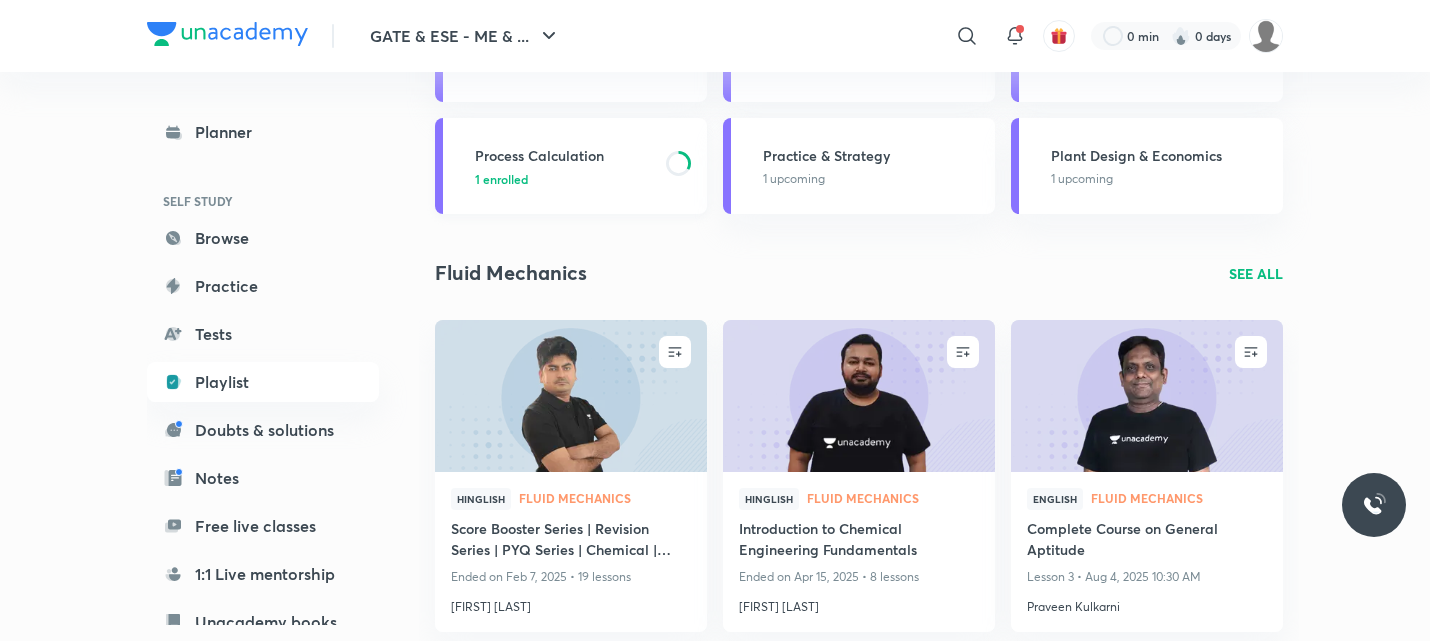 scroll, scrollTop: 0, scrollLeft: 0, axis: both 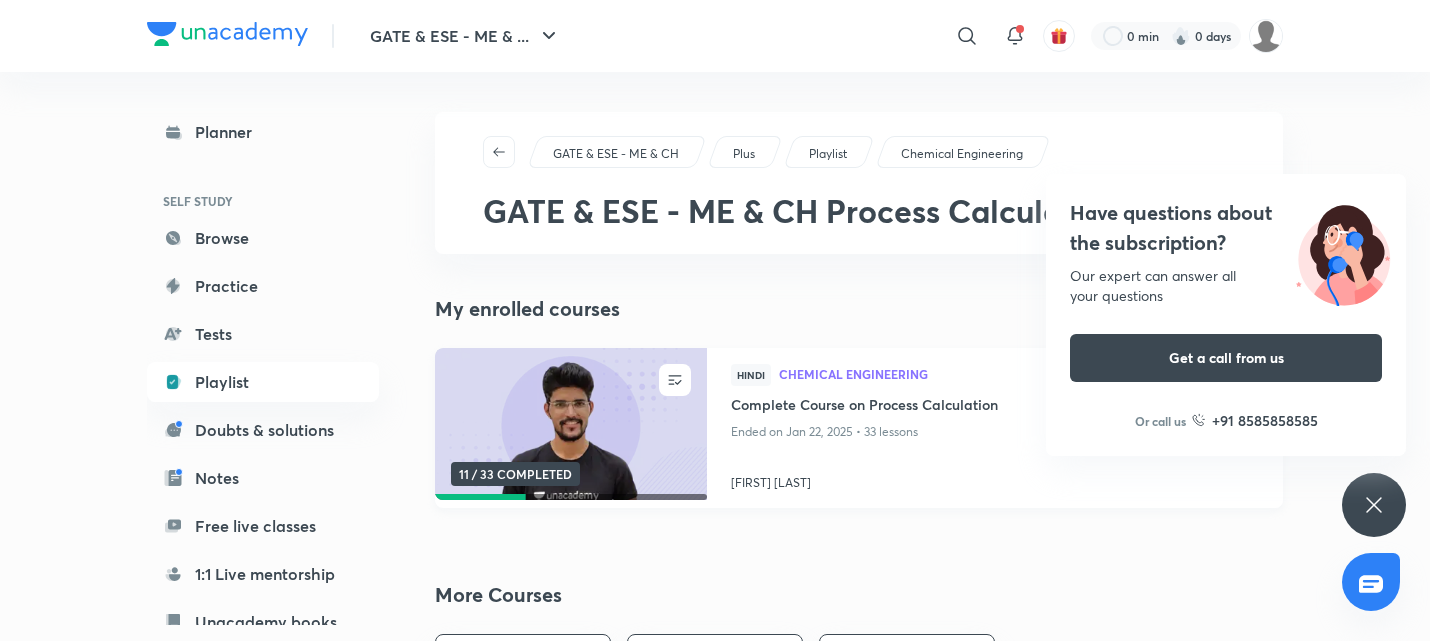 click on "Complete Course on Process Calculation" at bounding box center (995, 406) 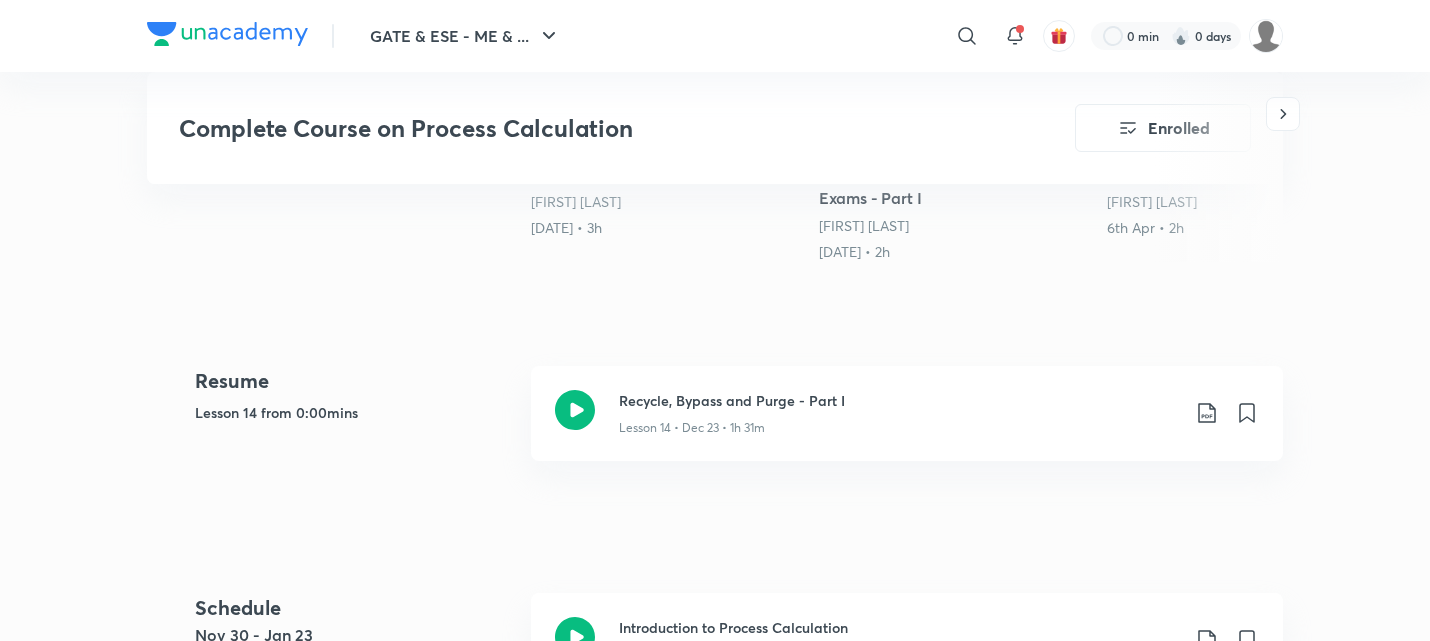 scroll, scrollTop: 782, scrollLeft: 0, axis: vertical 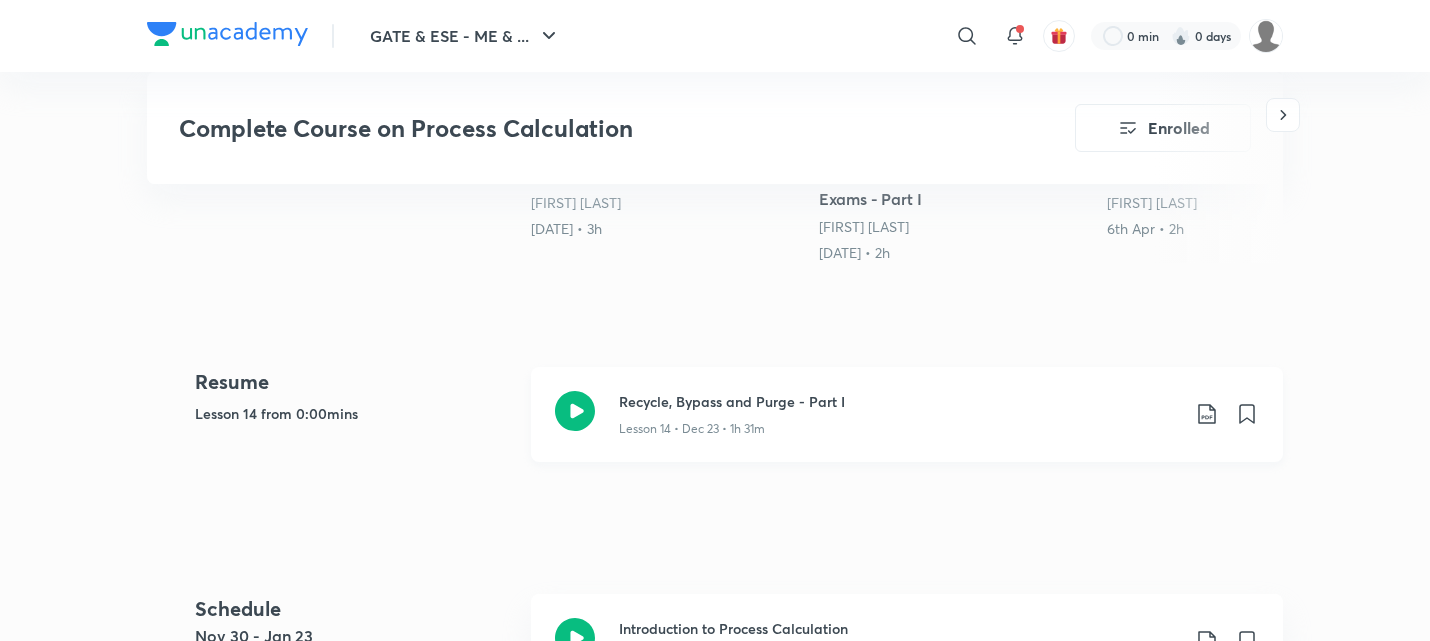 click 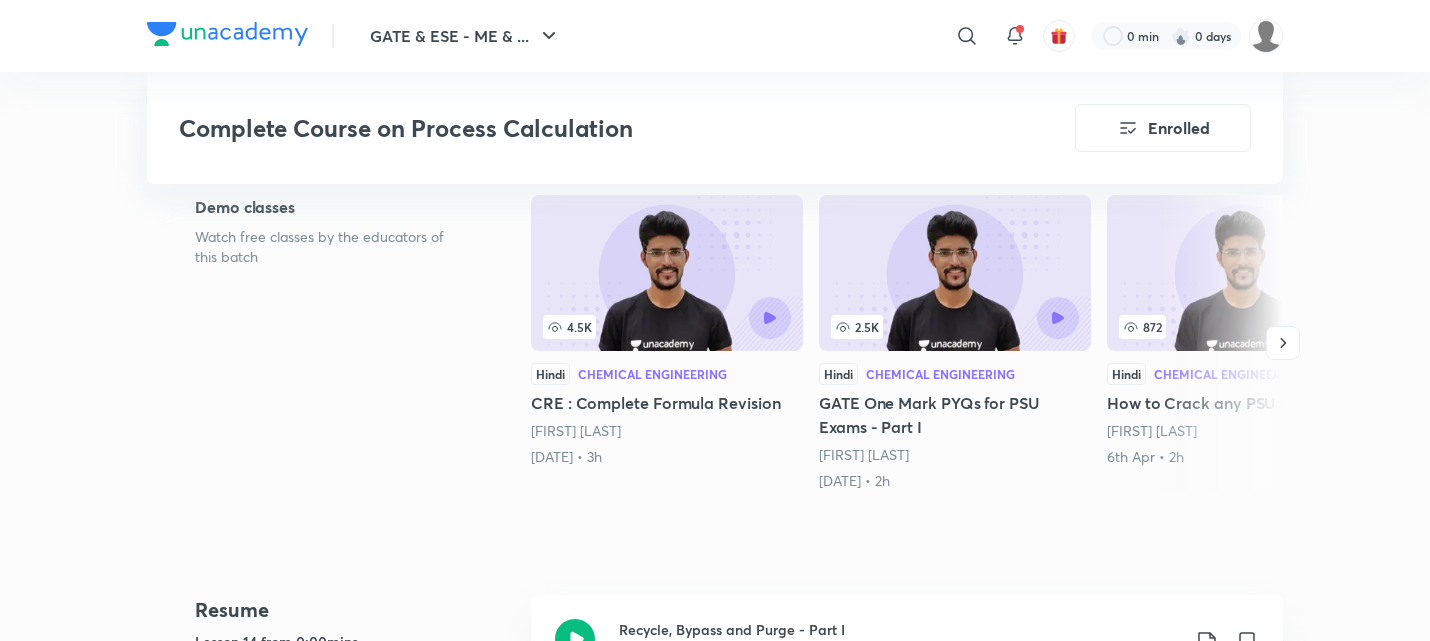scroll, scrollTop: 550, scrollLeft: 0, axis: vertical 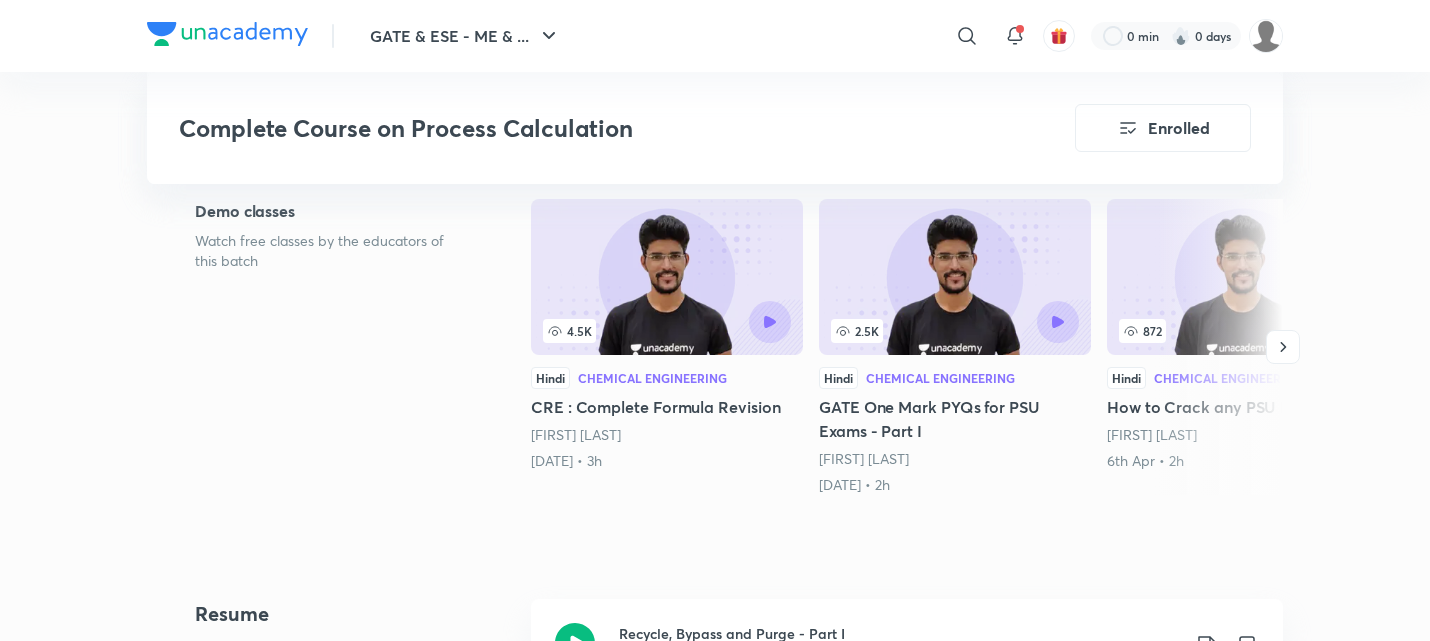 click at bounding box center (227, 34) 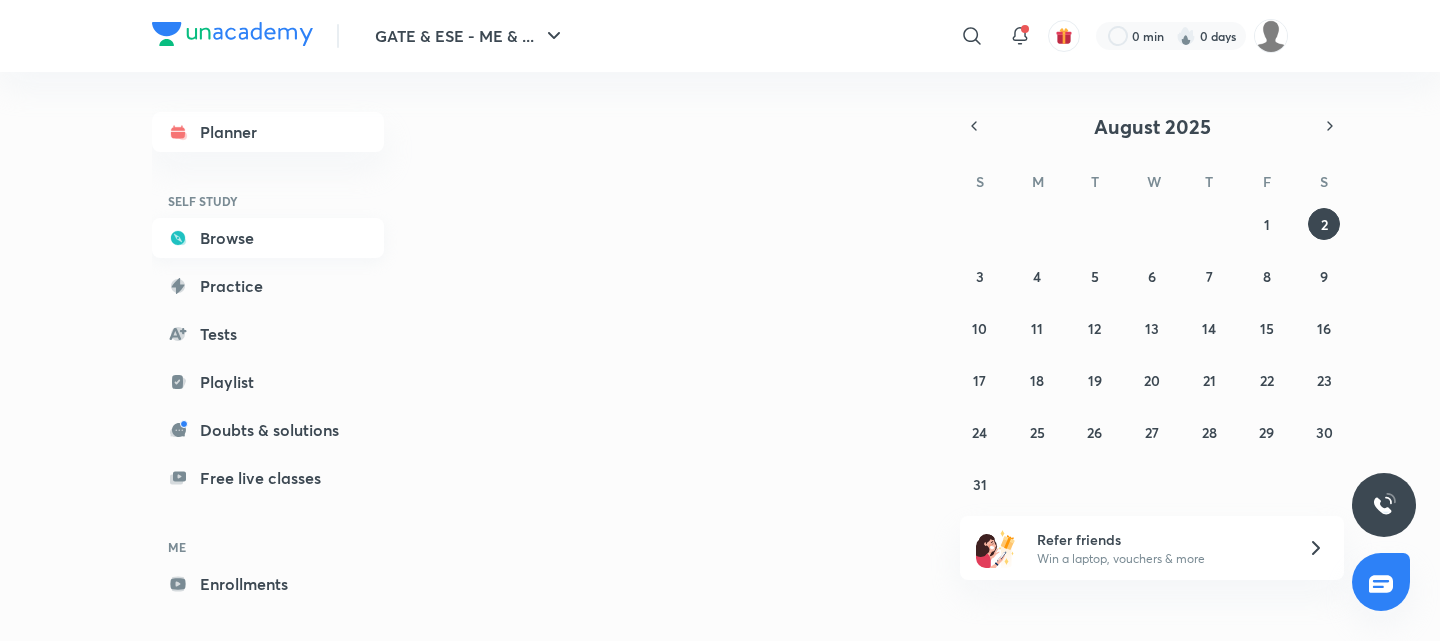 scroll, scrollTop: 0, scrollLeft: 0, axis: both 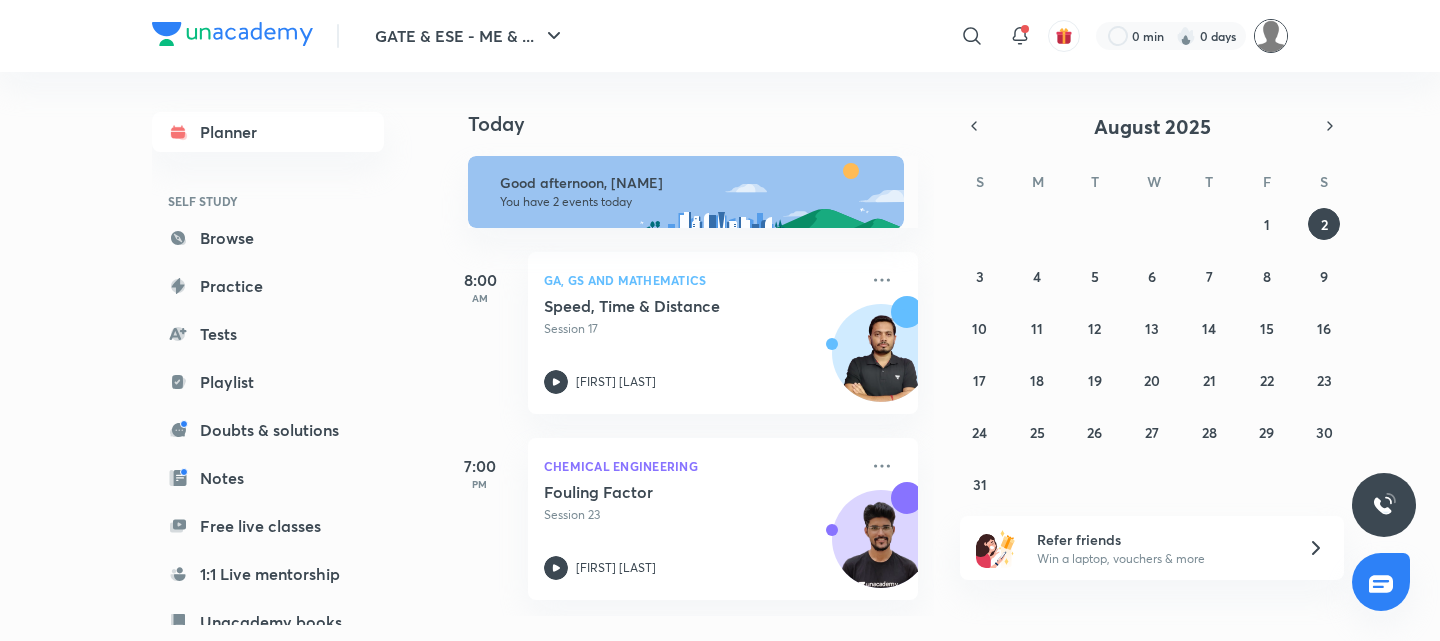 click at bounding box center (1271, 36) 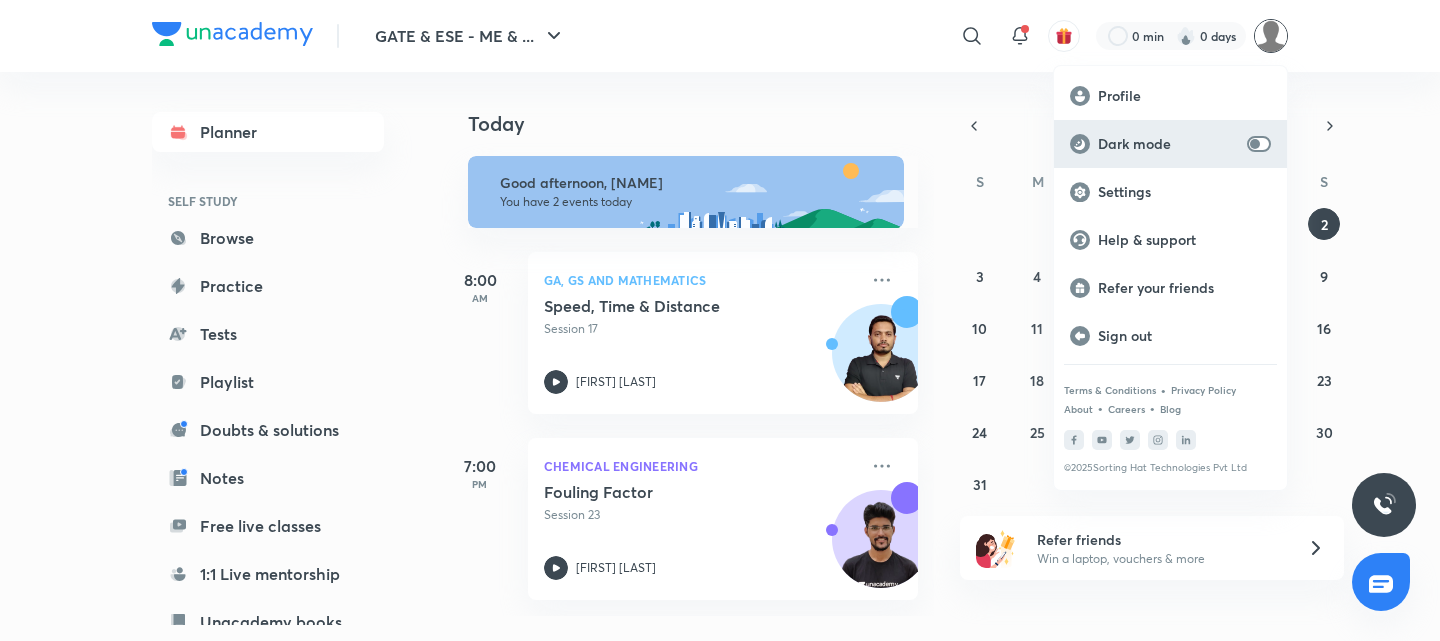 click on "Dark mode" at bounding box center (1168, 144) 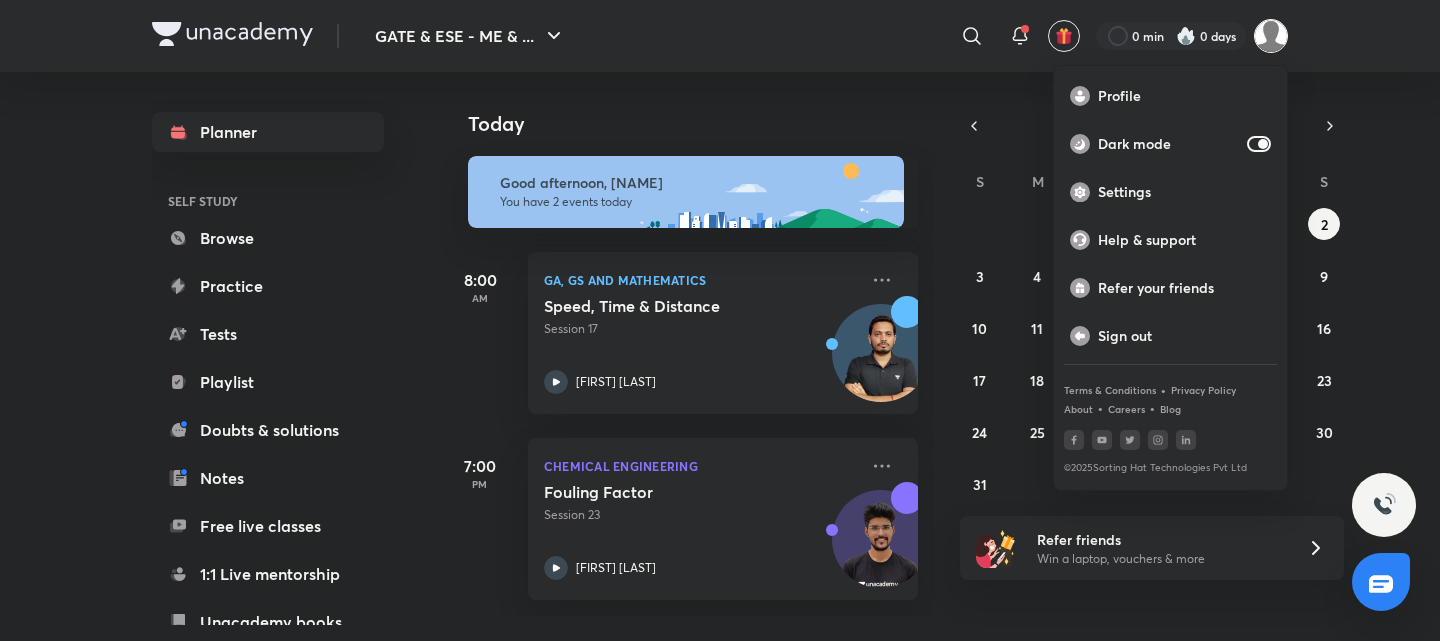 click at bounding box center [720, 320] 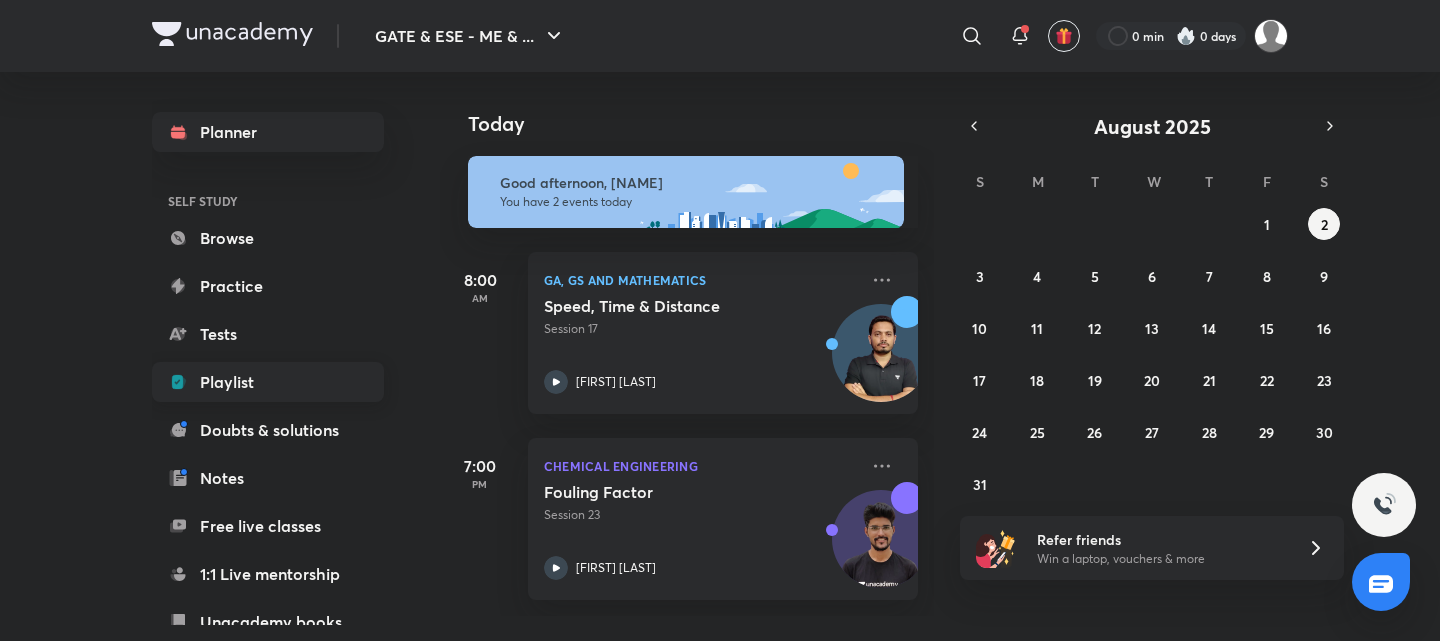 click on "Playlist" at bounding box center (268, 382) 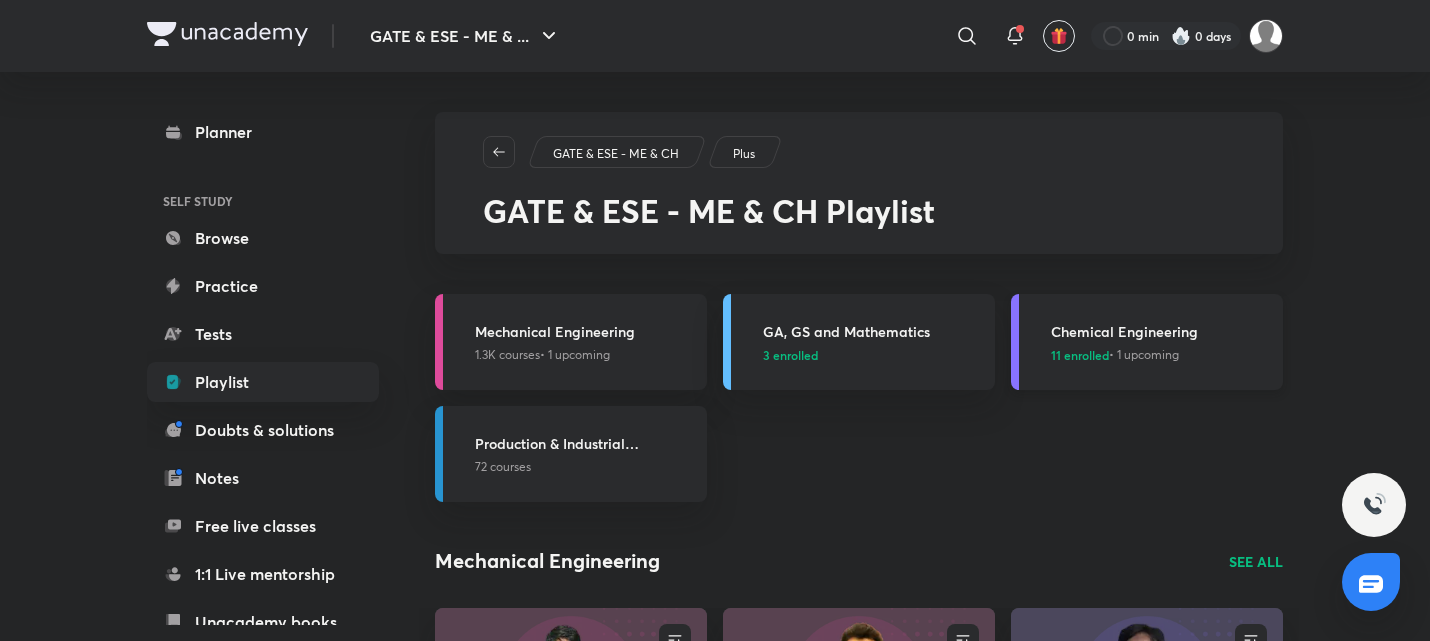 click on "Chemical Engineering 11 enrolled • 1 upcoming" at bounding box center (1147, 342) 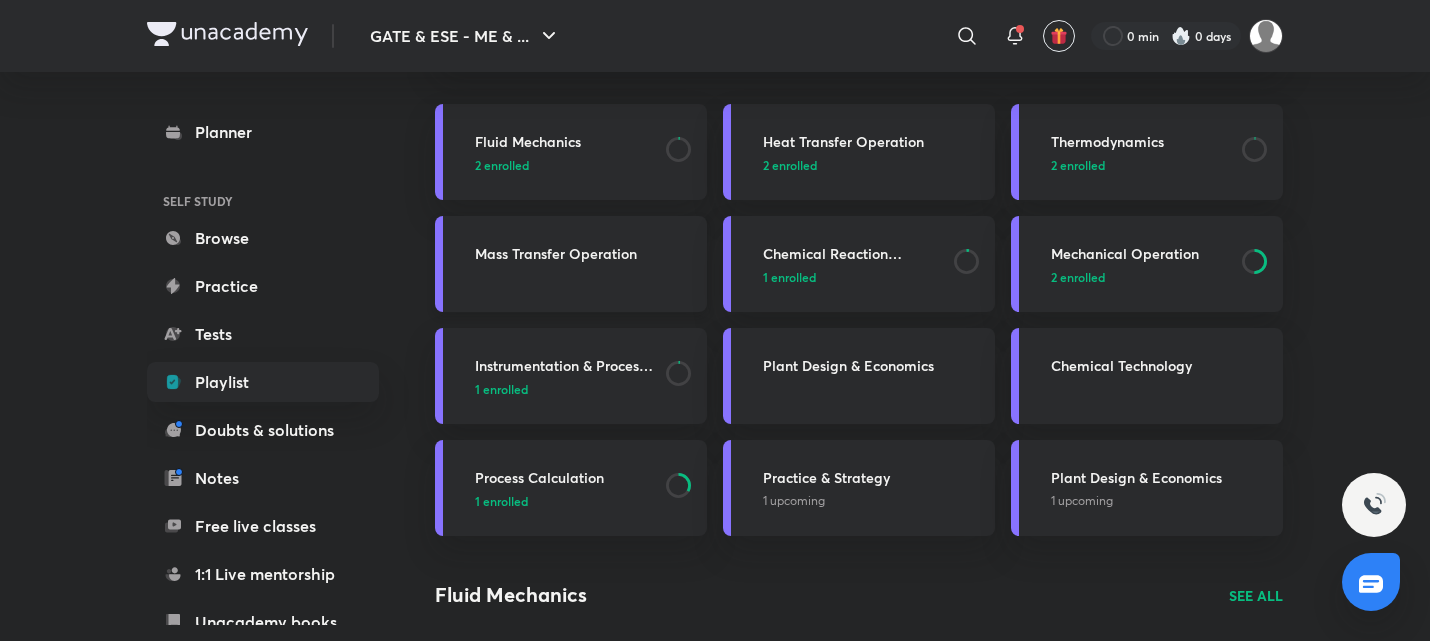 scroll, scrollTop: 191, scrollLeft: 0, axis: vertical 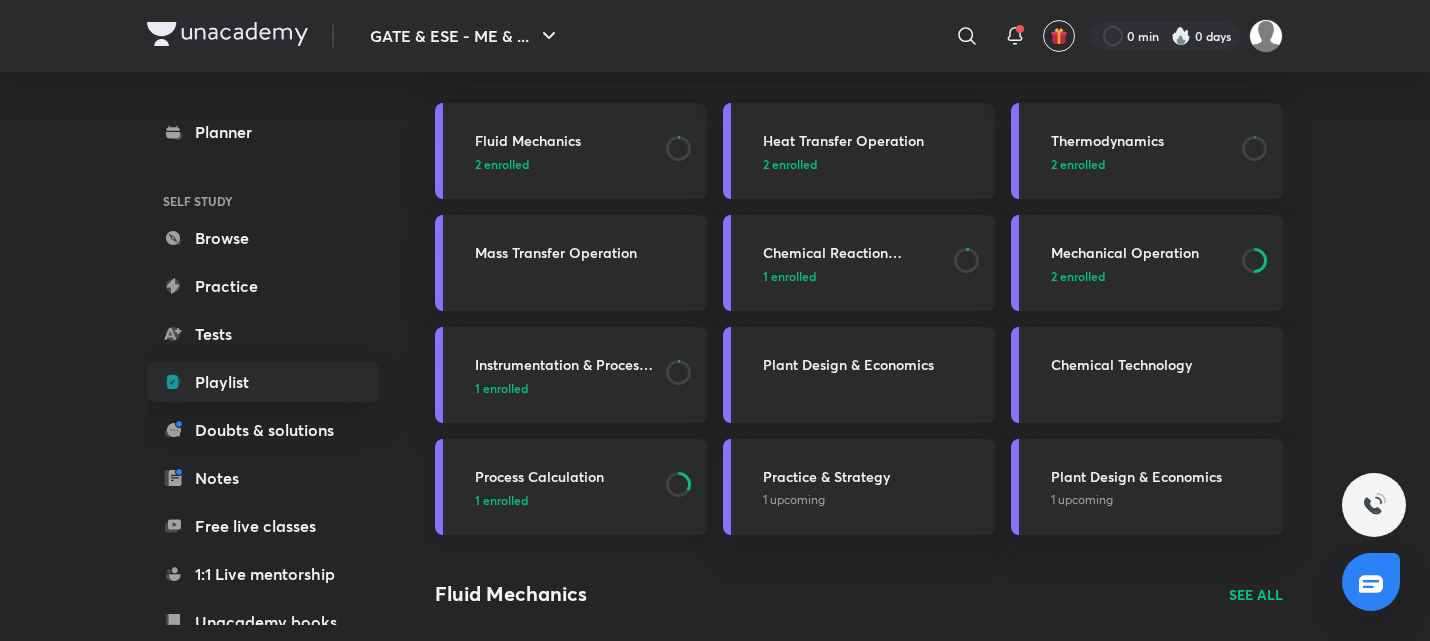 click on "Process Calculation" at bounding box center (564, 476) 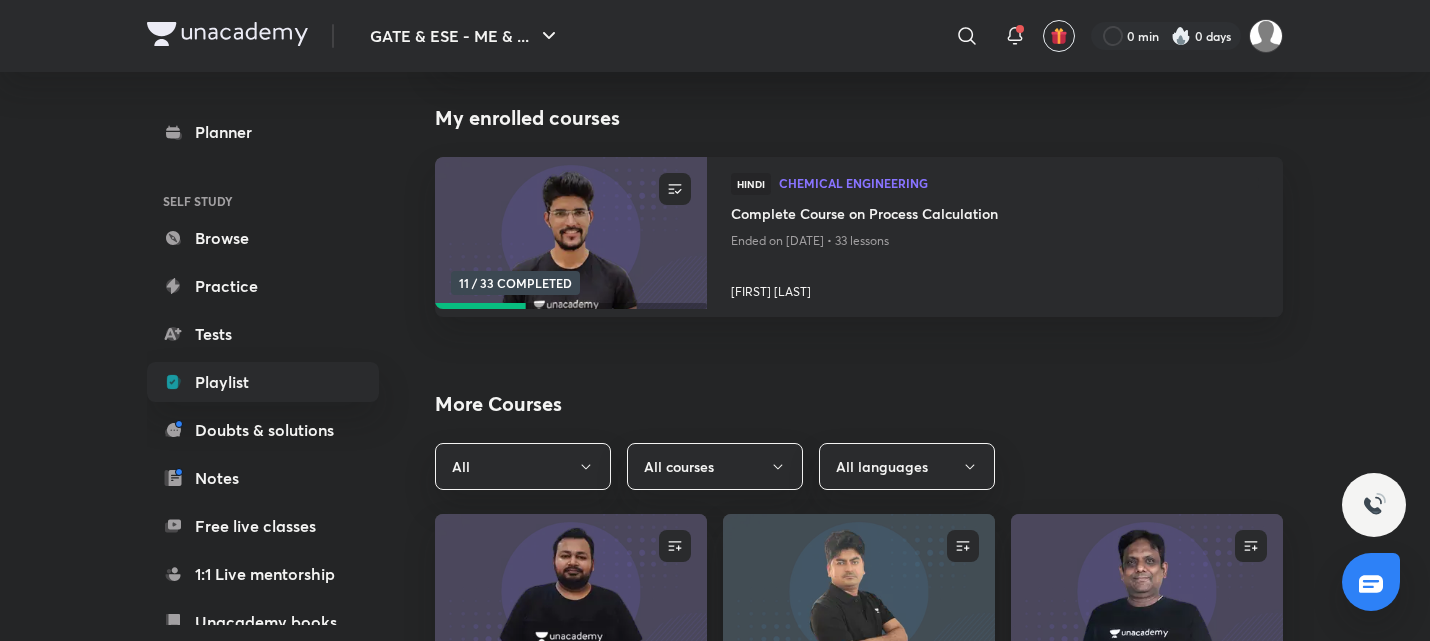 scroll, scrollTop: 0, scrollLeft: 0, axis: both 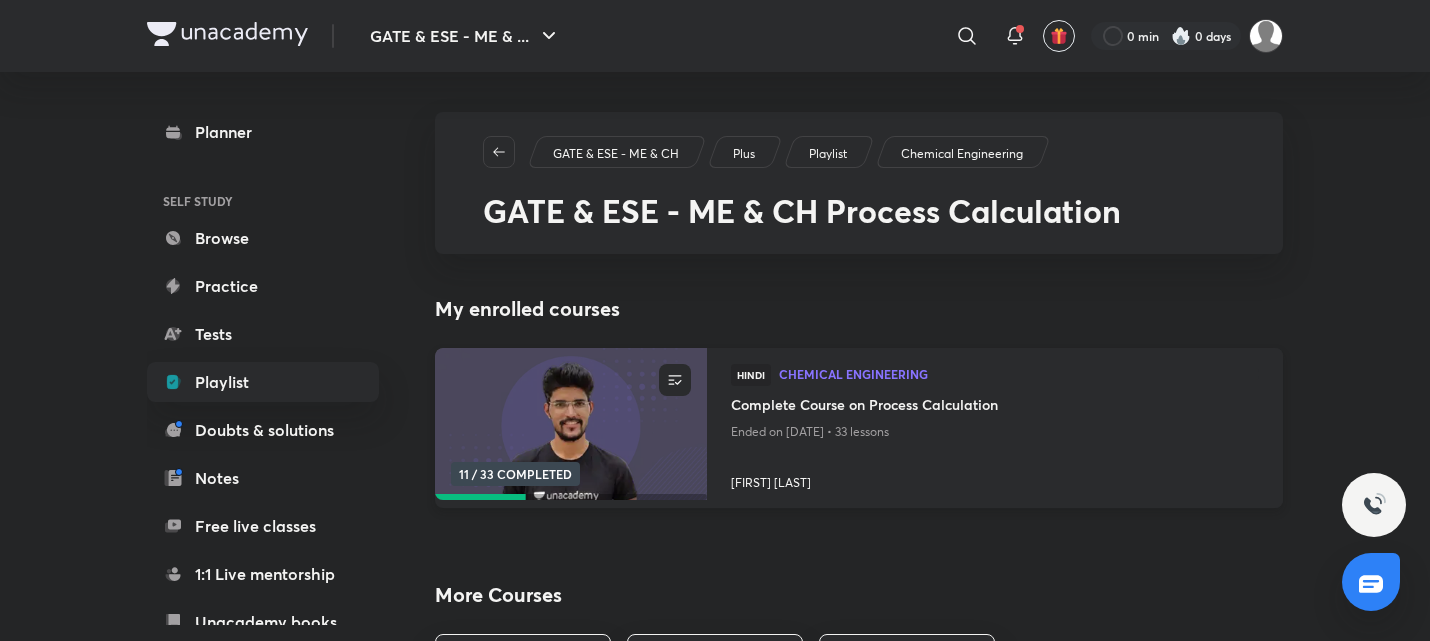 click on "Complete Course on Process Calculation" at bounding box center (995, 406) 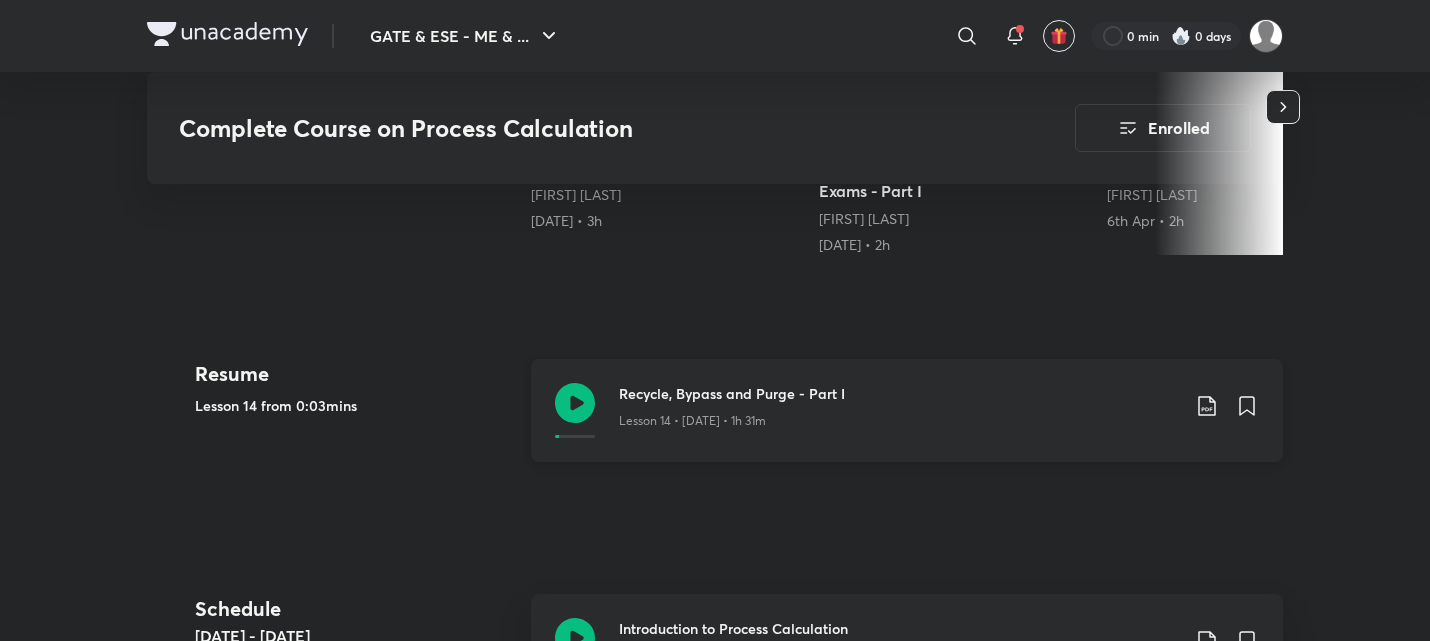 scroll, scrollTop: 791, scrollLeft: 0, axis: vertical 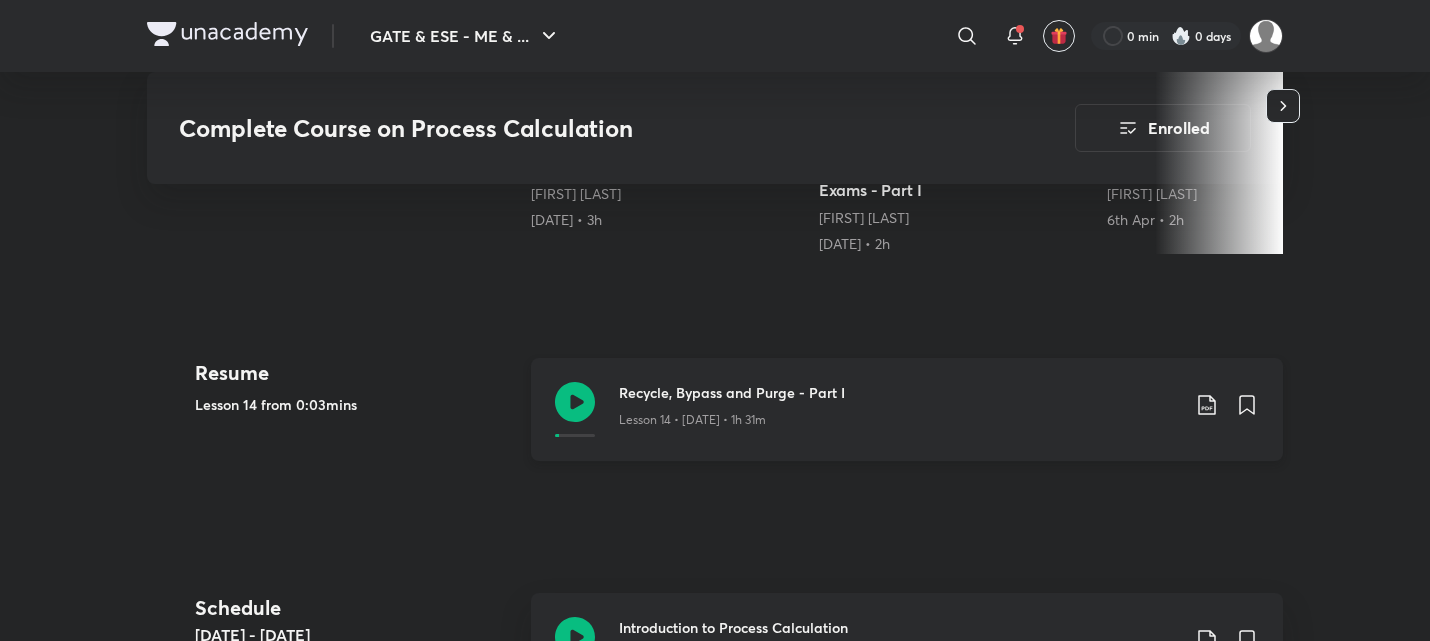 click 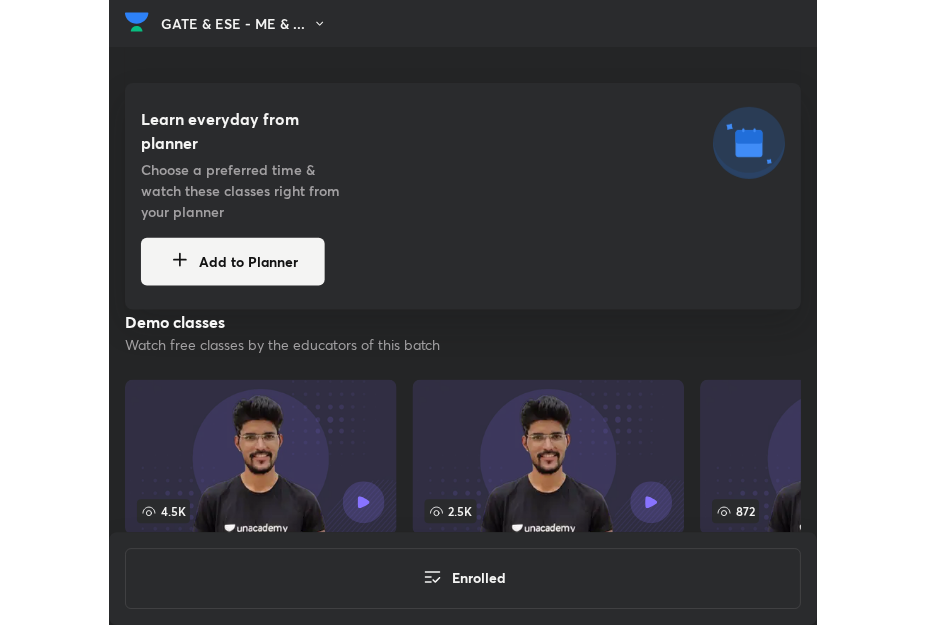 scroll, scrollTop: 631, scrollLeft: 0, axis: vertical 